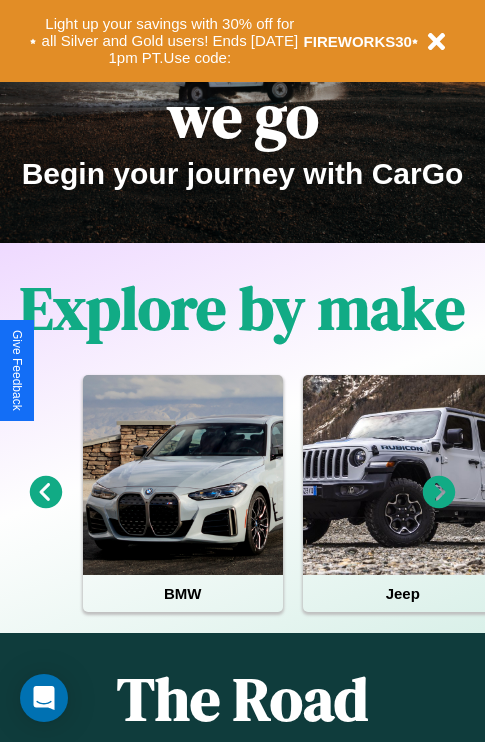 scroll, scrollTop: 0, scrollLeft: 0, axis: both 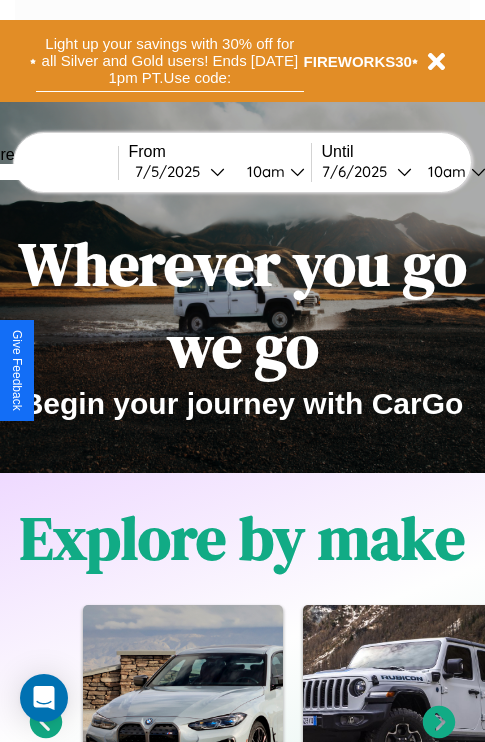 click on "Light up your savings with 30% off for all Silver and Gold users! Ends [DATE] 1pm PT.  Use code:" at bounding box center [170, 61] 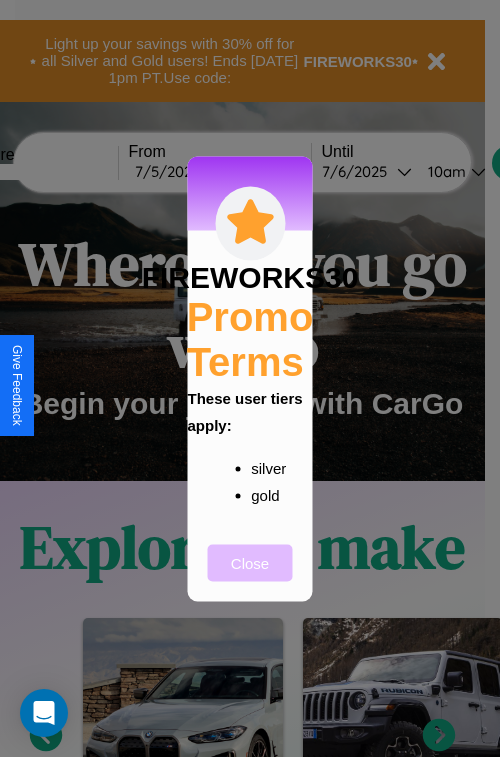 click on "Close" at bounding box center (250, 562) 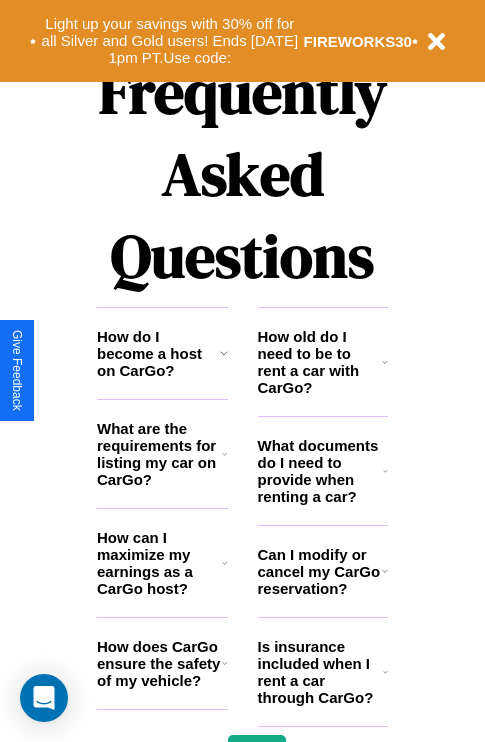 scroll, scrollTop: 2423, scrollLeft: 0, axis: vertical 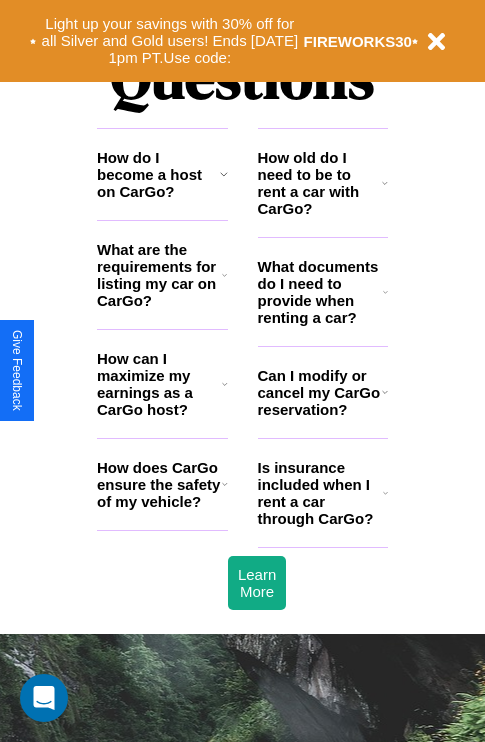 click on "How old do I need to be to rent a car with CarGo?" at bounding box center [320, 183] 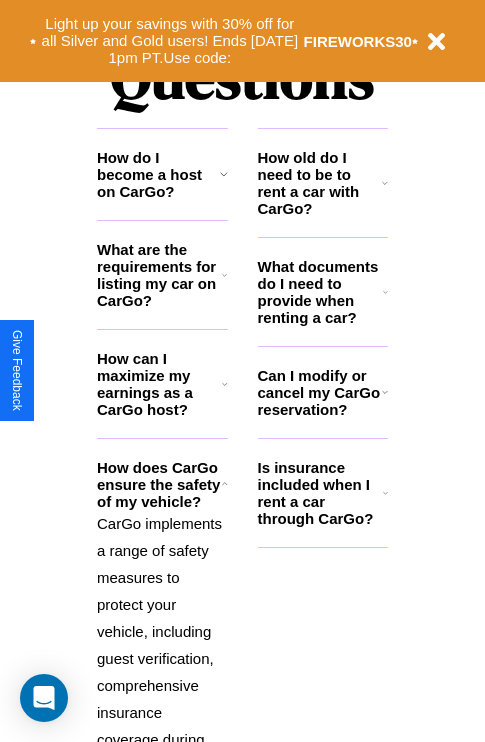 click on "What documents do I need to provide when renting a car?" at bounding box center [321, 292] 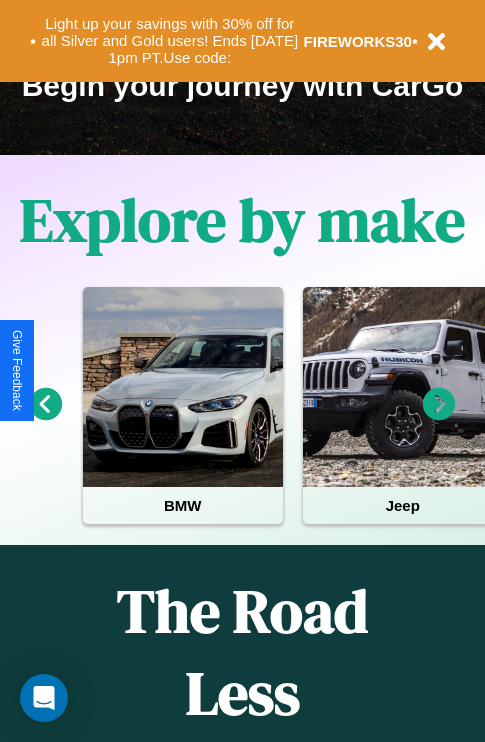 scroll, scrollTop: 308, scrollLeft: 0, axis: vertical 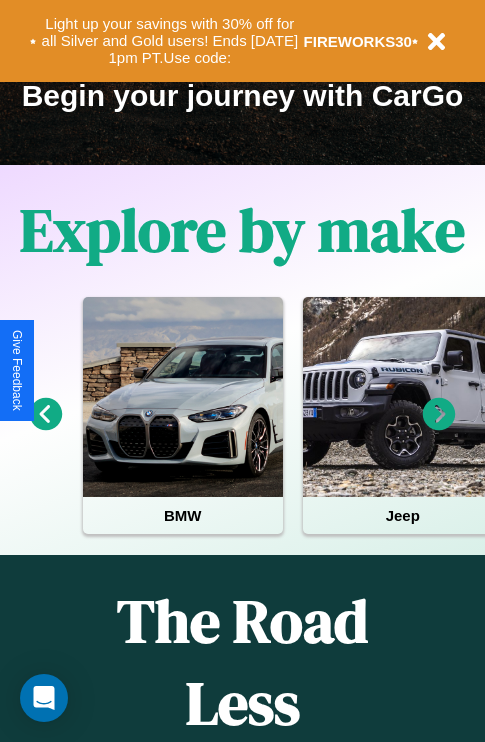 click 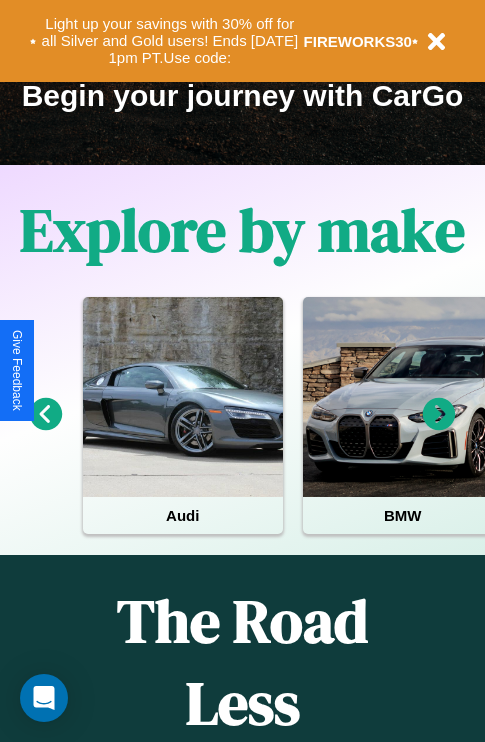 click 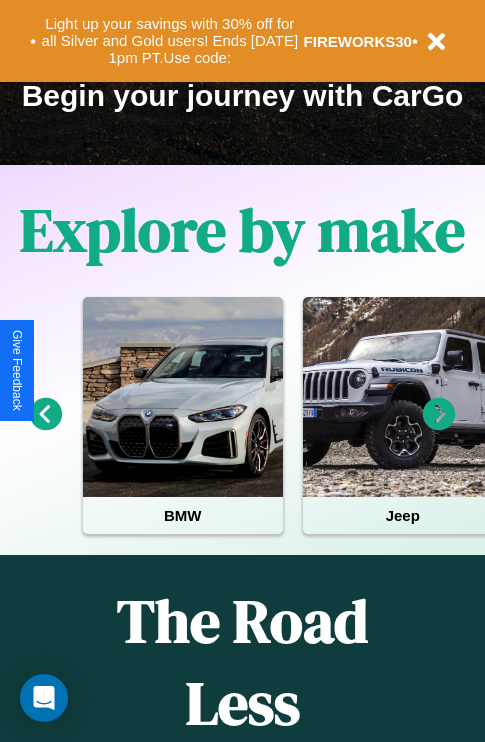 click 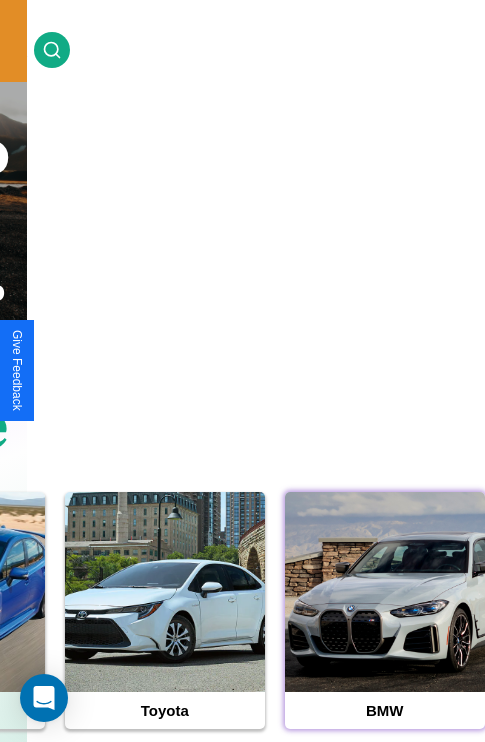click at bounding box center [385, 592] 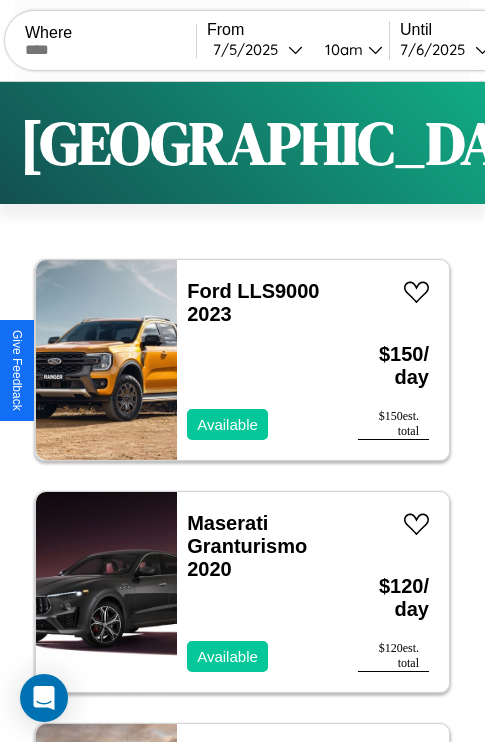 scroll, scrollTop: 66, scrollLeft: 0, axis: vertical 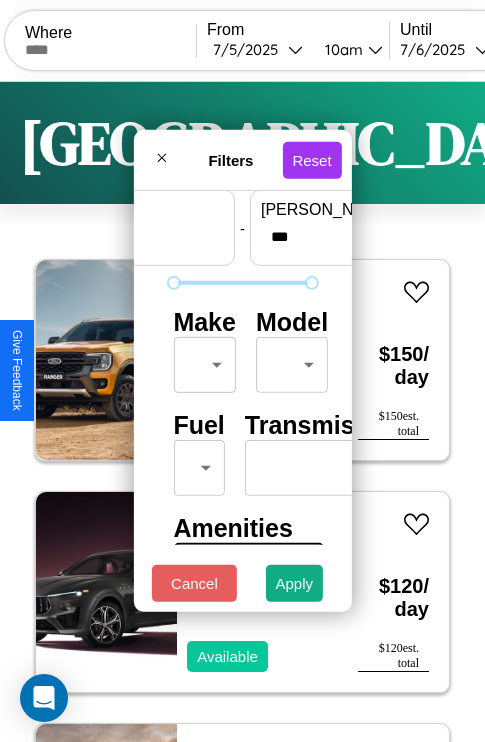 click on "CarGo Where From [DATE] 10am Until [DATE] 10am Become a Host Login Sign Up [GEOGRAPHIC_DATA] Filters 134  cars in this area These cars can be picked up in this city. Ford   LLS9000   2023 Available $ 150  / day $ 150  est. total Maserati   Granturismo   2020 Available $ 120  / day $ 120  est. total Jaguar   X-Type   2019 Available $ 170  / day $ 170  est. total Maserati   Spyder   2022 Available $ 90  / day $ 90  est. total Lexus   RC   2014 Unavailable $ 70  / day $ 70  est. total BMW   530iA   2014 Available $ 180  / day $ 180  est. total Bentley   ARMOURED ARNAGE   2019 Available $ 200  / day $ 200  est. total Honda   CRF1100A4   2017 Available $ 130  / day $ 130  est. total Bentley   Bentayga   2018 Available $ 110  / day $ 110  est. total Ford   [PERSON_NAME] Sedan   2021 Available $ 190  / day $ 190  est. total Mazda   MPV   2022 Available $ 60  / day $ 60  est. total Volkswagen   GTI   2020 Available $ 180  / day $ 180  est. total Land Rover   Range Rover Evoque   2014 Available $ 50  / day $ 50  est. total" at bounding box center [242, 412] 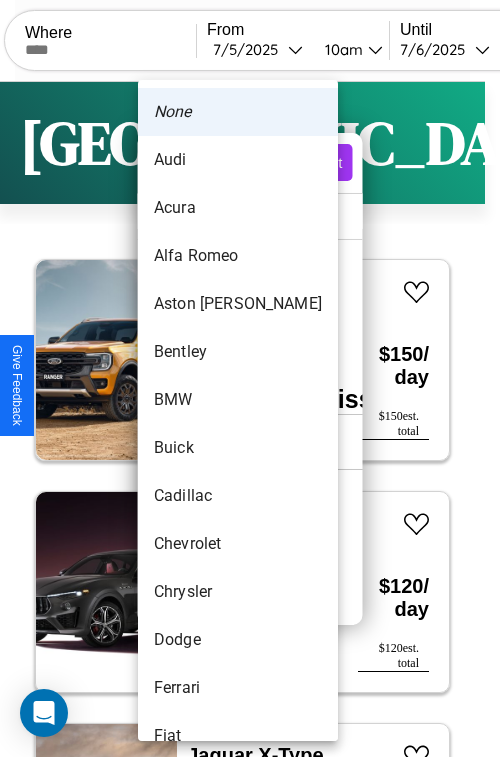 click on "Alfa Romeo" at bounding box center [238, 256] 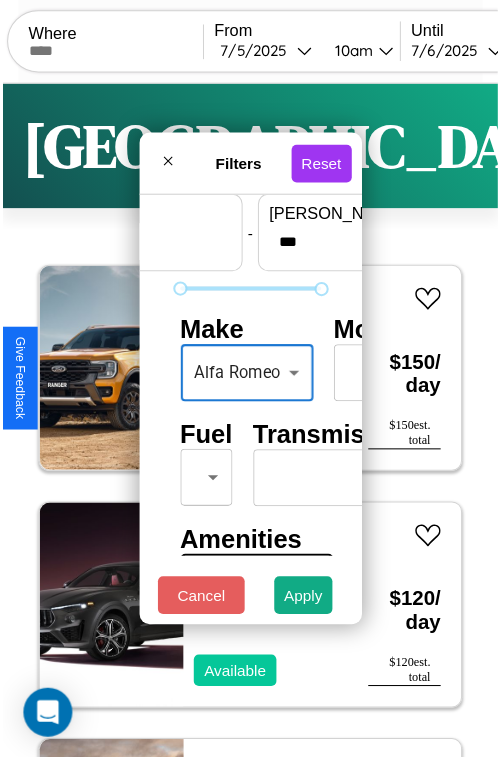 scroll, scrollTop: 162, scrollLeft: 0, axis: vertical 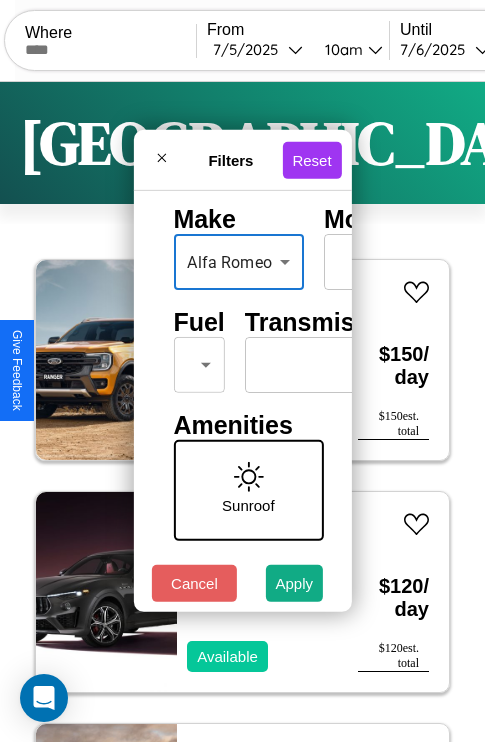 click on "CarGo Where From [DATE] 10am Until [DATE] 10am Become a Host Login Sign Up [GEOGRAPHIC_DATA] Filters 134  cars in this area These cars can be picked up in this city. Ford   LLS9000   2023 Available $ 150  / day $ 150  est. total Maserati   Granturismo   2020 Available $ 120  / day $ 120  est. total Jaguar   X-Type   2019 Available $ 170  / day $ 170  est. total Maserati   Spyder   2022 Available $ 90  / day $ 90  est. total Lexus   RC   2014 Unavailable $ 70  / day $ 70  est. total BMW   530iA   2014 Available $ 180  / day $ 180  est. total Bentley   ARMOURED ARNAGE   2019 Available $ 200  / day $ 200  est. total Honda   CRF1100A4   2017 Available $ 130  / day $ 130  est. total Bentley   Bentayga   2018 Available $ 110  / day $ 110  est. total Ford   [PERSON_NAME] Sedan   2021 Available $ 190  / day $ 190  est. total Mazda   MPV   2022 Available $ 60  / day $ 60  est. total Volkswagen   GTI   2020 Available $ 180  / day $ 180  est. total Land Rover   Range Rover Evoque   2014 Available $ 50  / day $ 50  est. total" at bounding box center (242, 412) 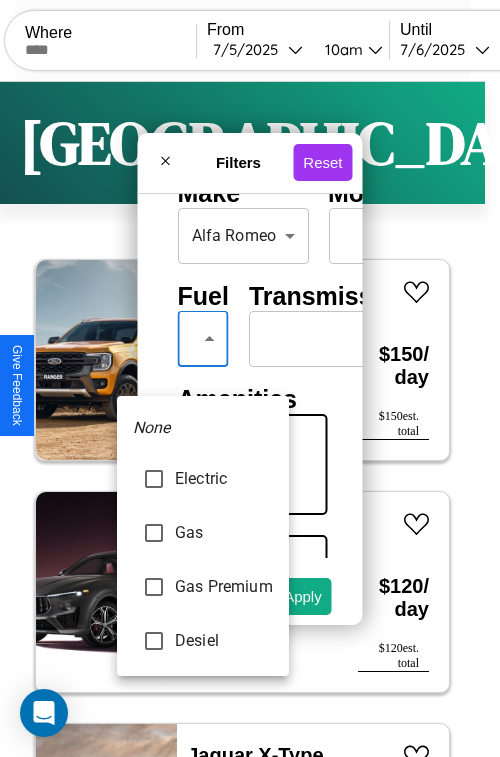 type on "********" 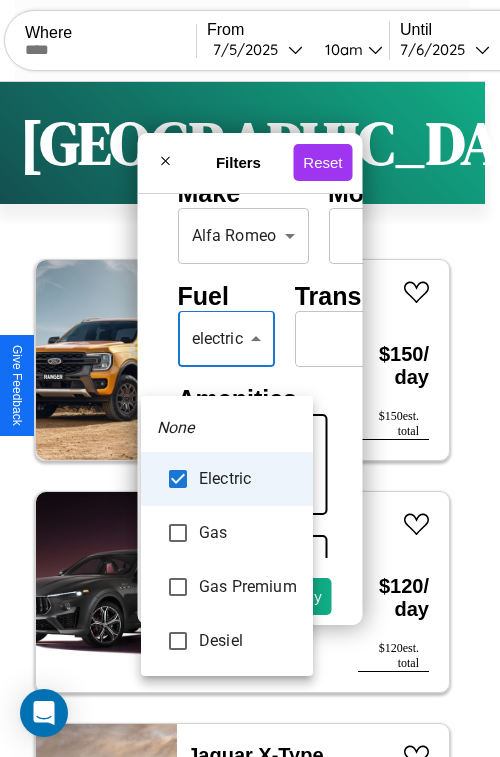 click at bounding box center [250, 378] 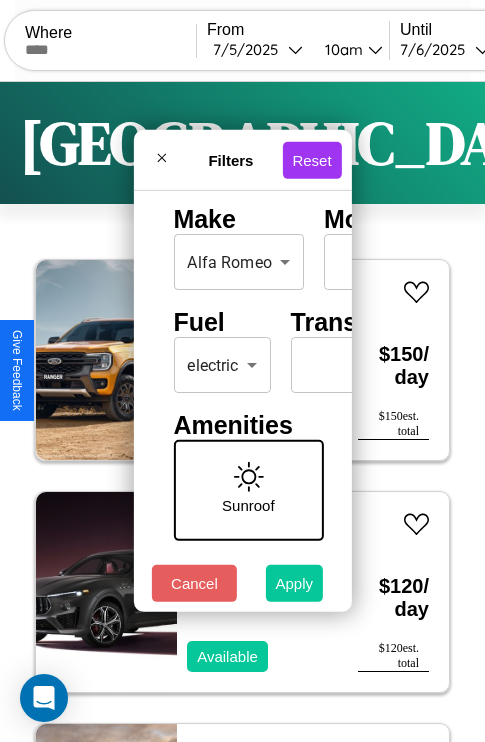 click on "Apply" at bounding box center [295, 583] 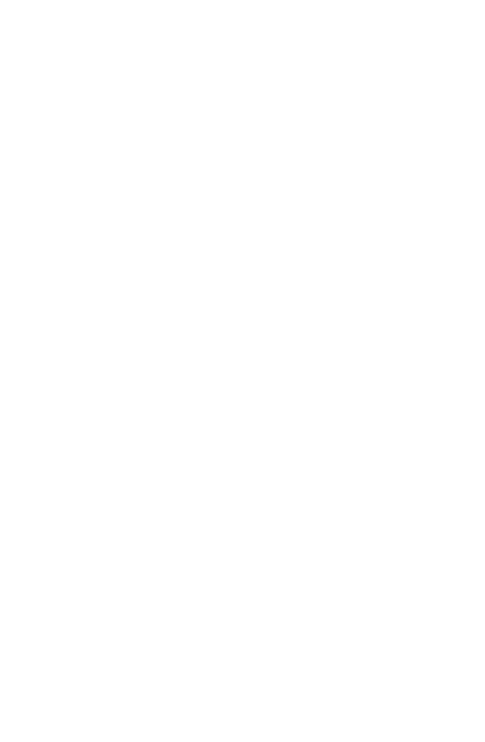 scroll, scrollTop: 0, scrollLeft: 0, axis: both 